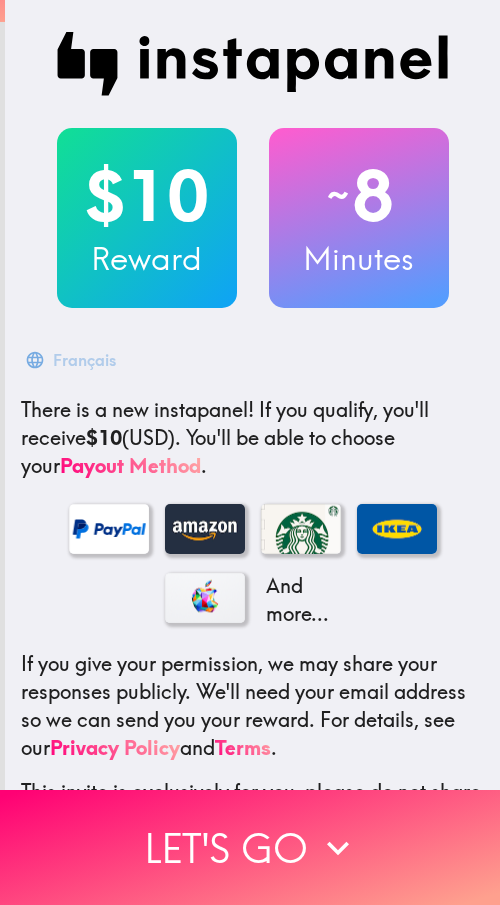 scroll, scrollTop: 0, scrollLeft: 0, axis: both 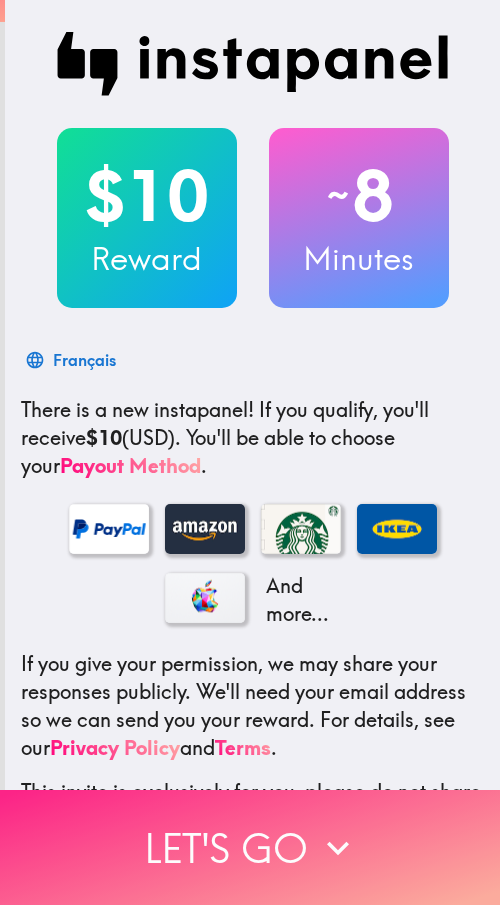 drag, startPoint x: 210, startPoint y: 821, endPoint x: 234, endPoint y: 817, distance: 24.33105 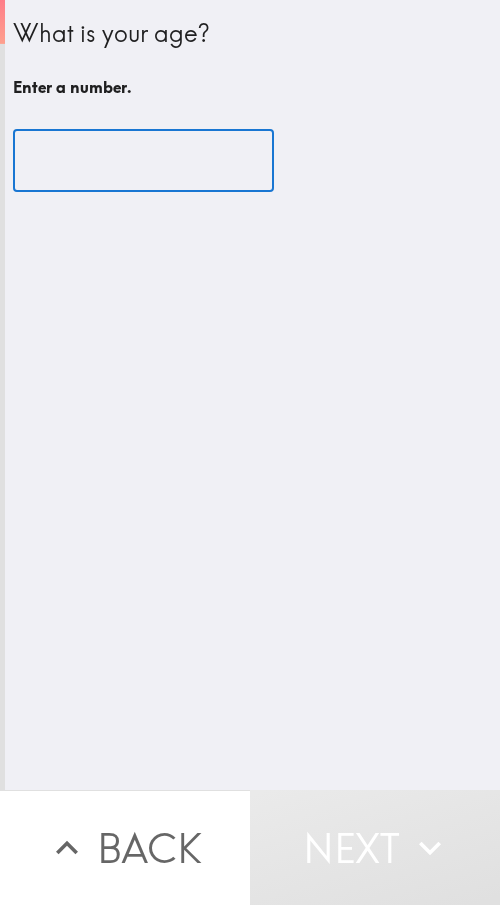 click at bounding box center [143, 161] 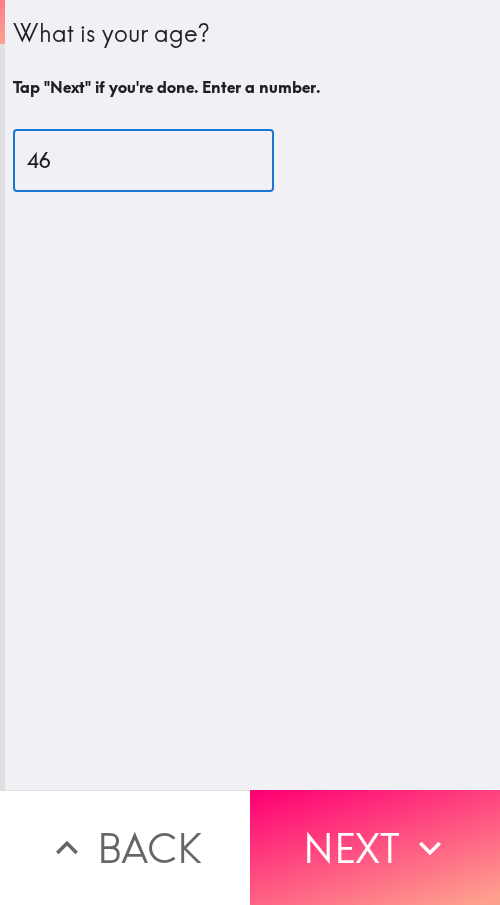 type on "46" 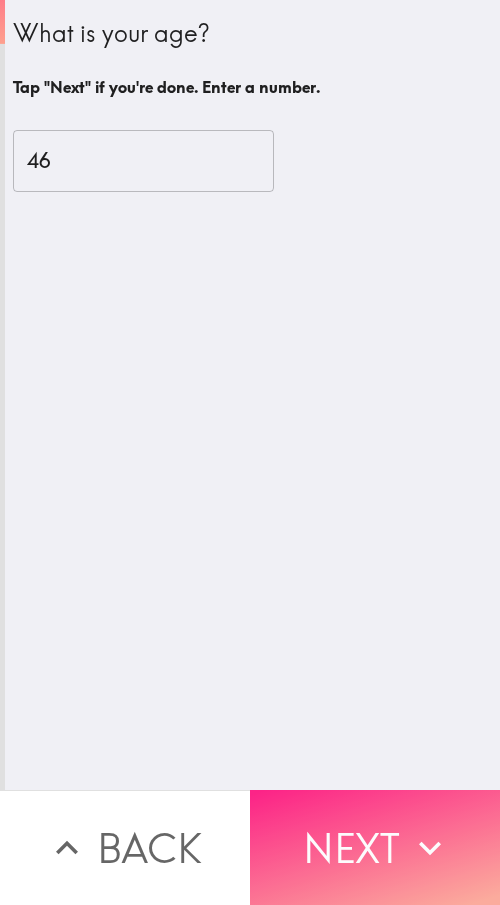 drag, startPoint x: 387, startPoint y: 832, endPoint x: 406, endPoint y: 832, distance: 19 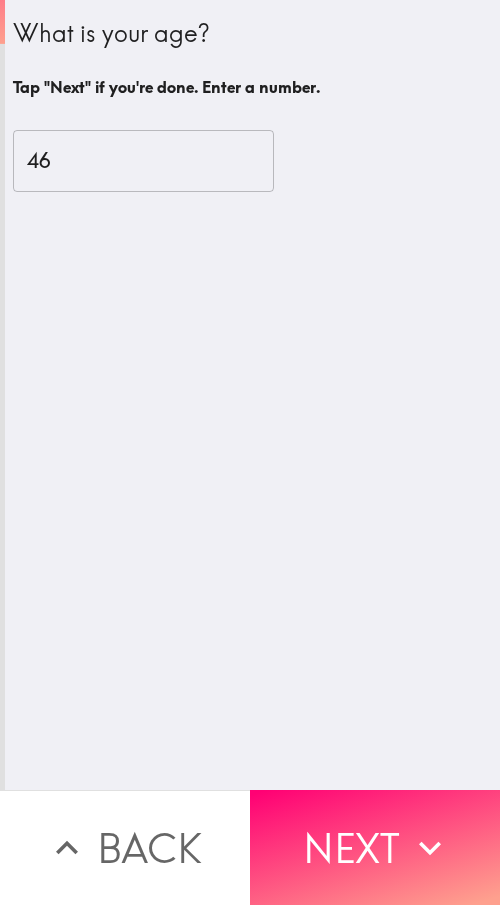 click on "Next" at bounding box center [375, 847] 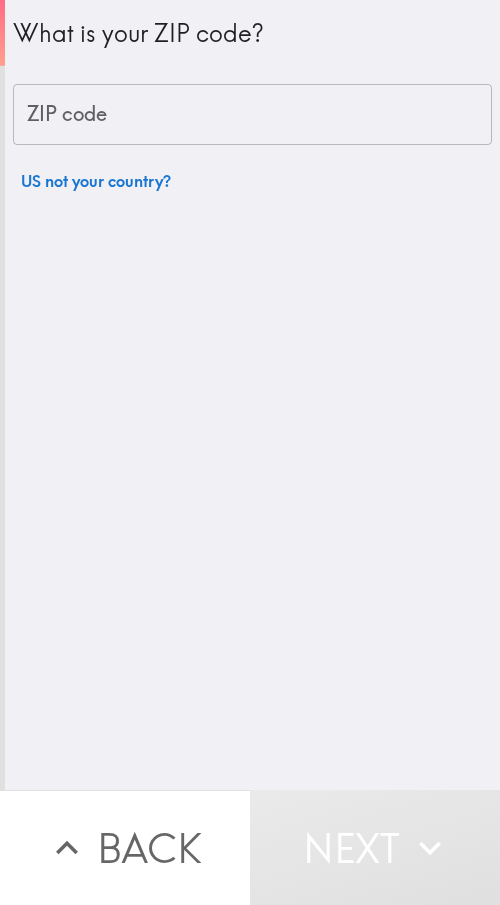 click on "ZIP code" at bounding box center [252, 115] 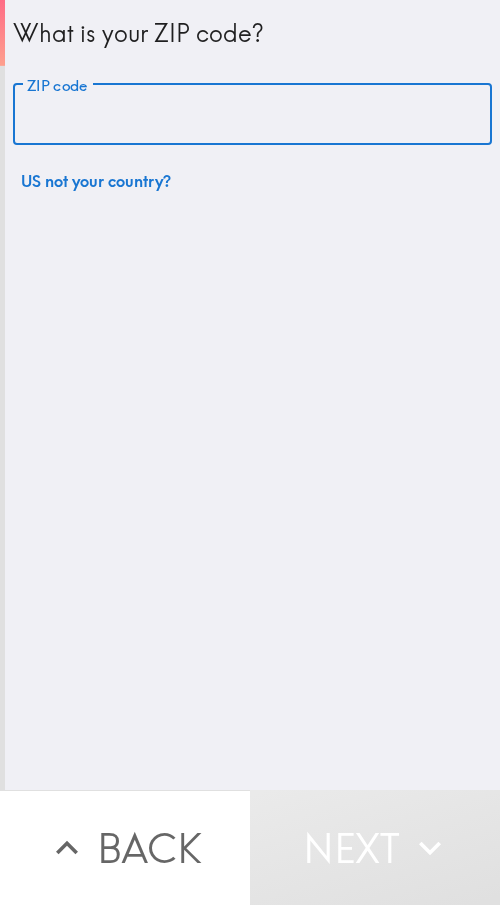 click on "ZIP code" at bounding box center [252, 115] 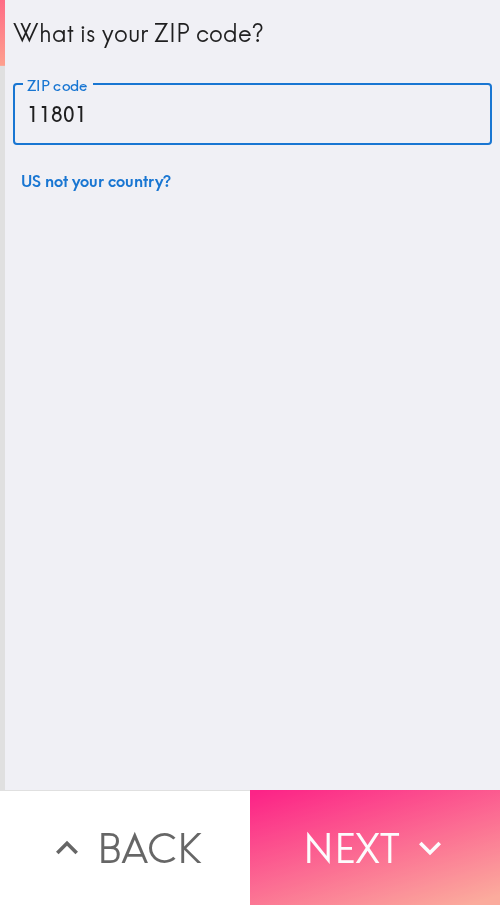 type on "11801" 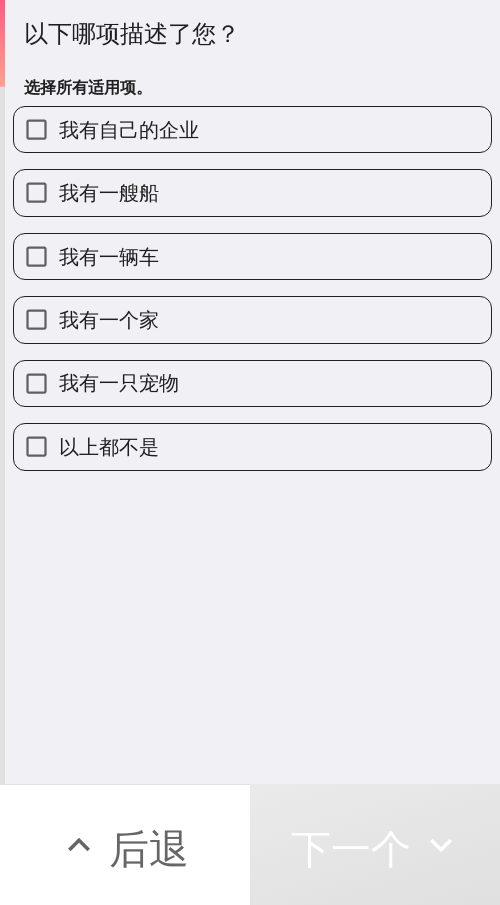 click on "我有自己的企业" at bounding box center [129, 129] 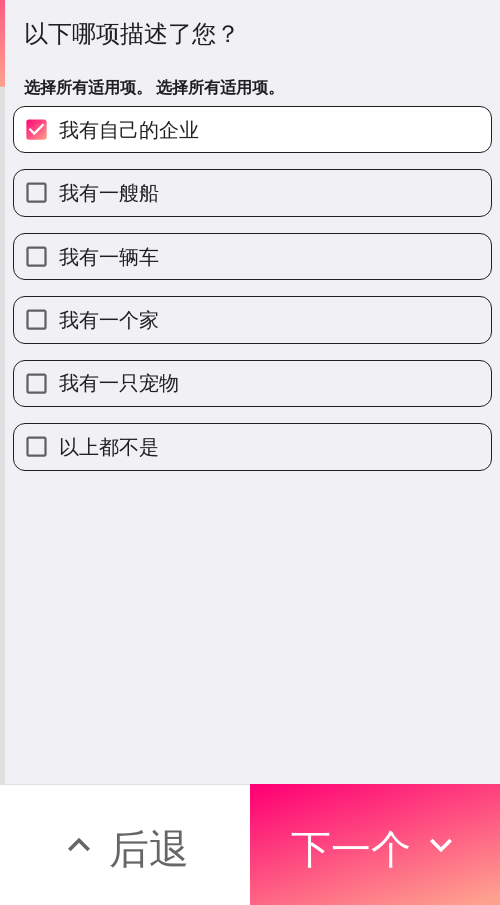 click on "我有一辆车" at bounding box center [252, 256] 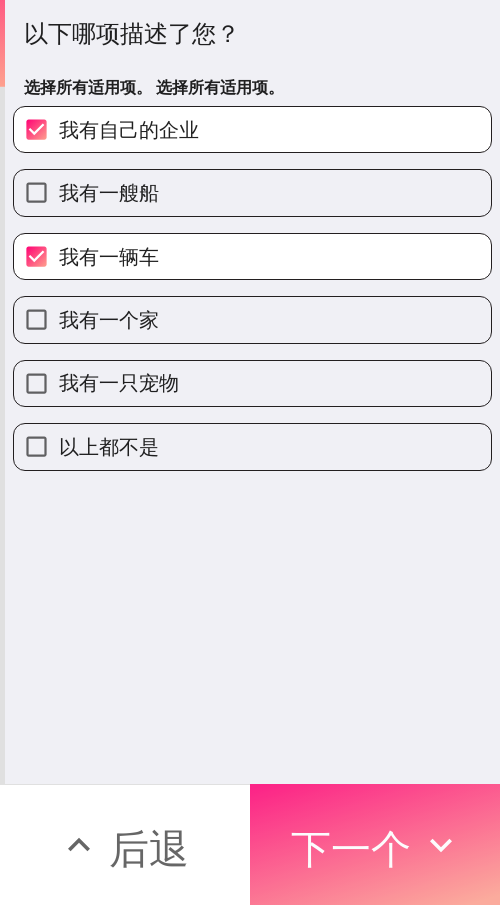 click 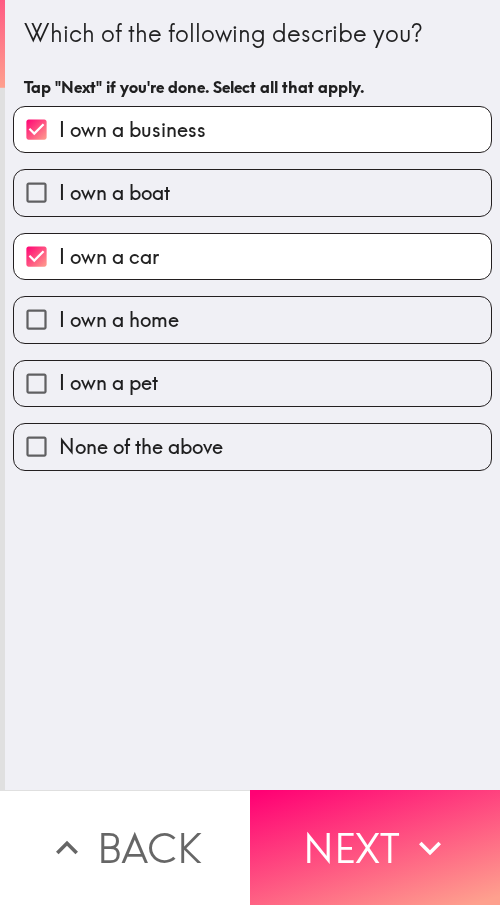 scroll, scrollTop: 0, scrollLeft: 0, axis: both 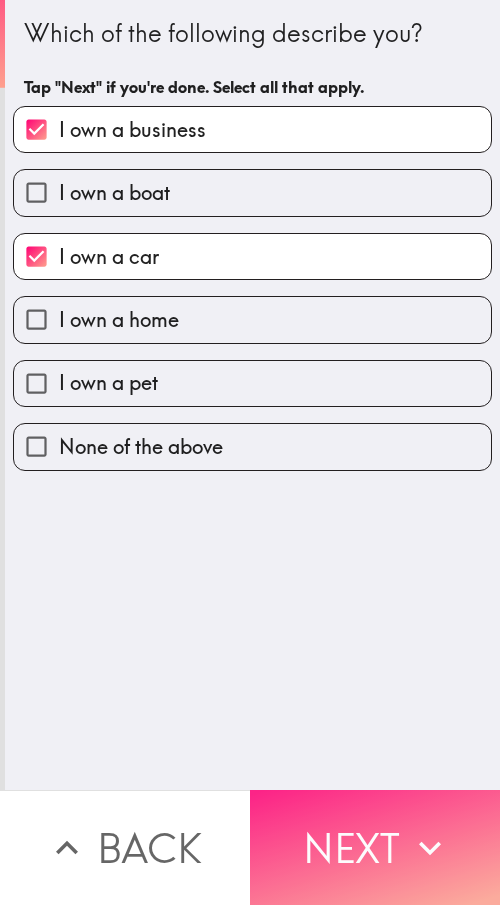 click on "Next" at bounding box center (375, 847) 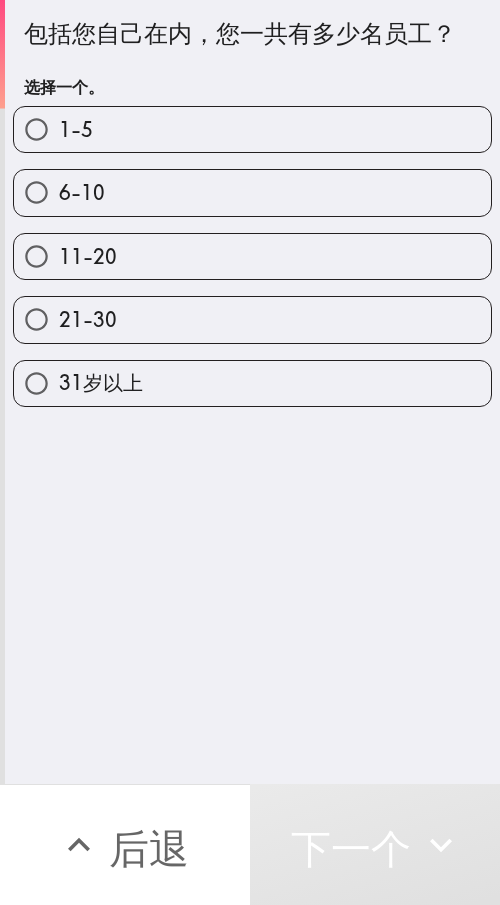 drag, startPoint x: 224, startPoint y: 271, endPoint x: 242, endPoint y: 275, distance: 18.439089 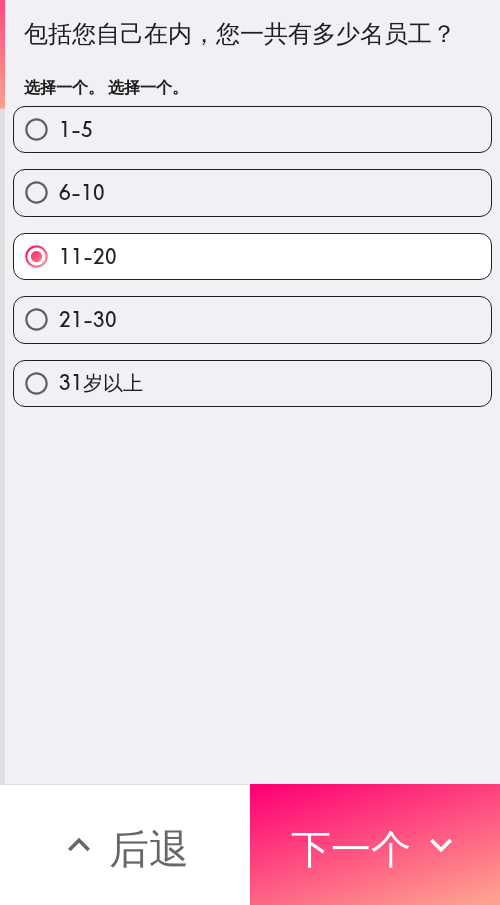 click on "21-30" at bounding box center (252, 319) 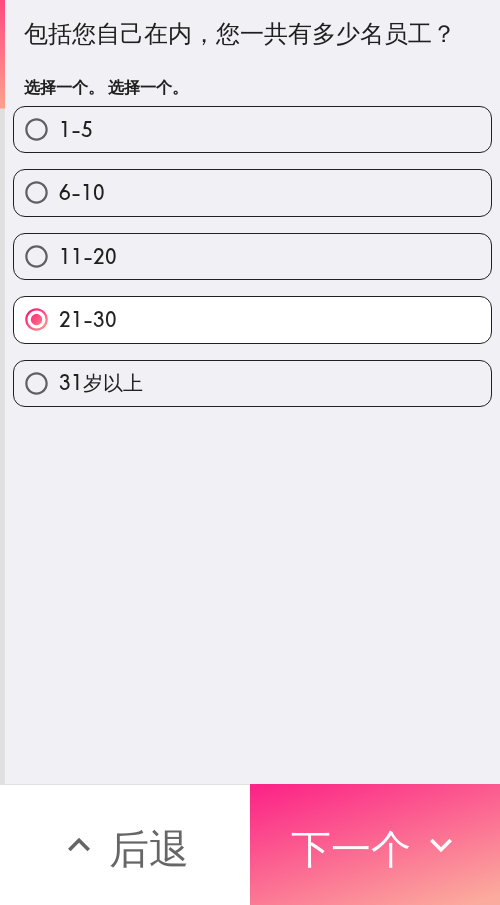 click on "下一个" at bounding box center [351, 848] 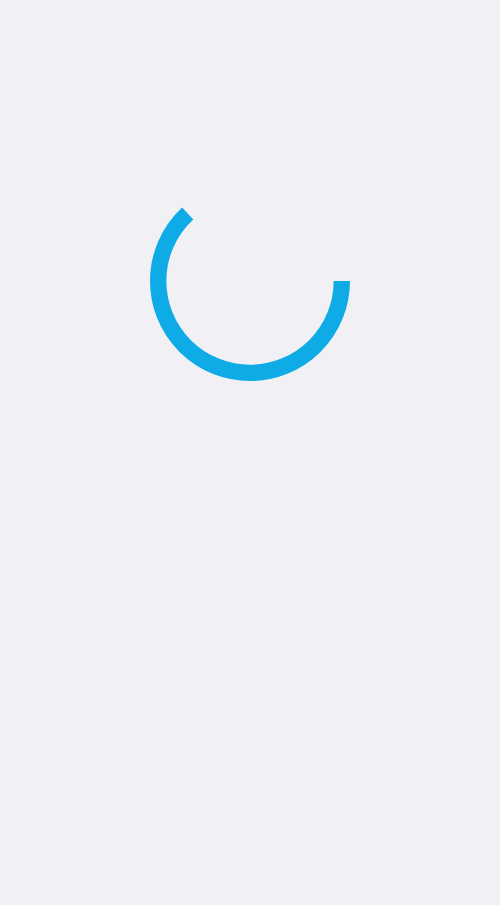 scroll, scrollTop: 0, scrollLeft: 0, axis: both 